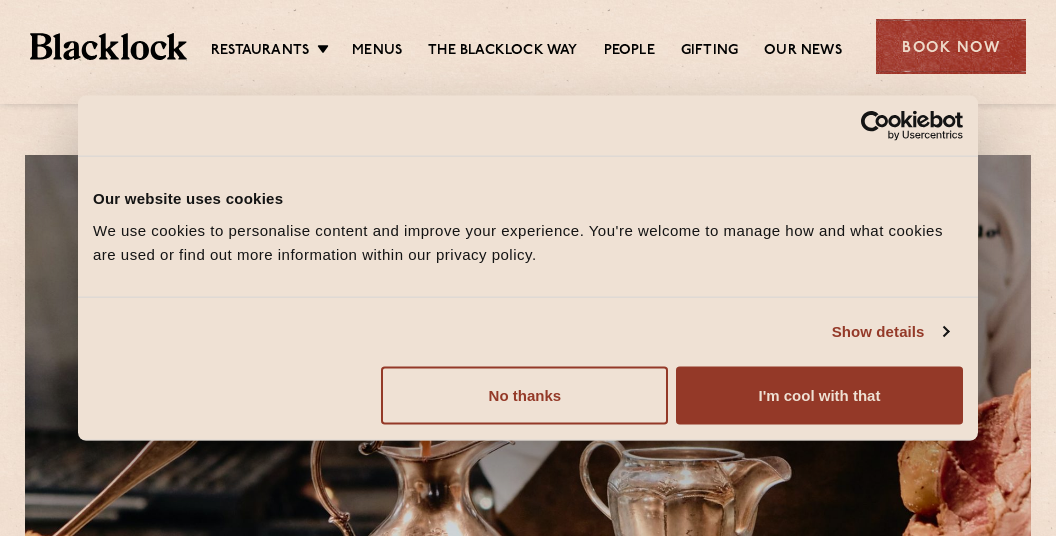 scroll, scrollTop: 0, scrollLeft: 0, axis: both 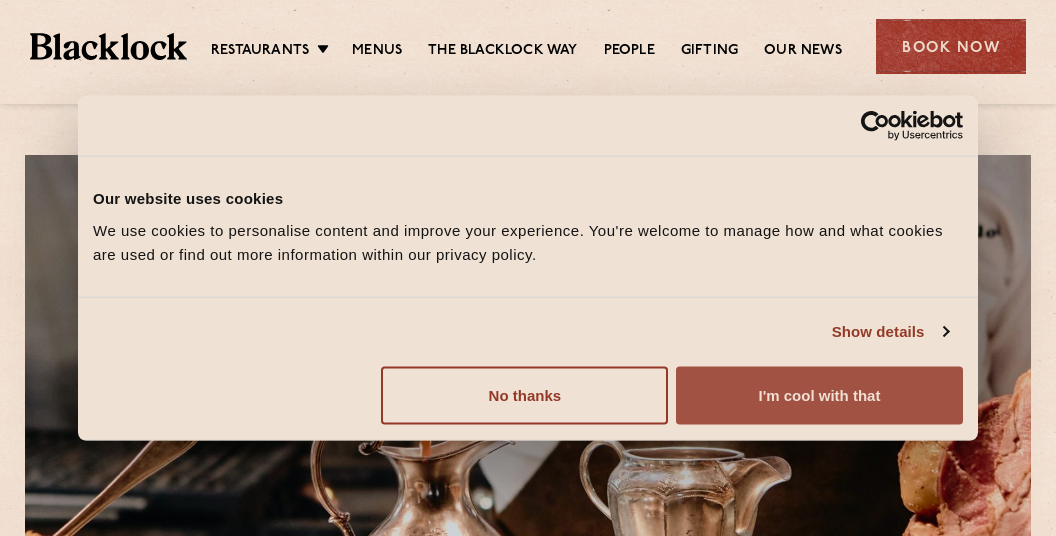 click on "I'm cool with that" at bounding box center (819, 395) 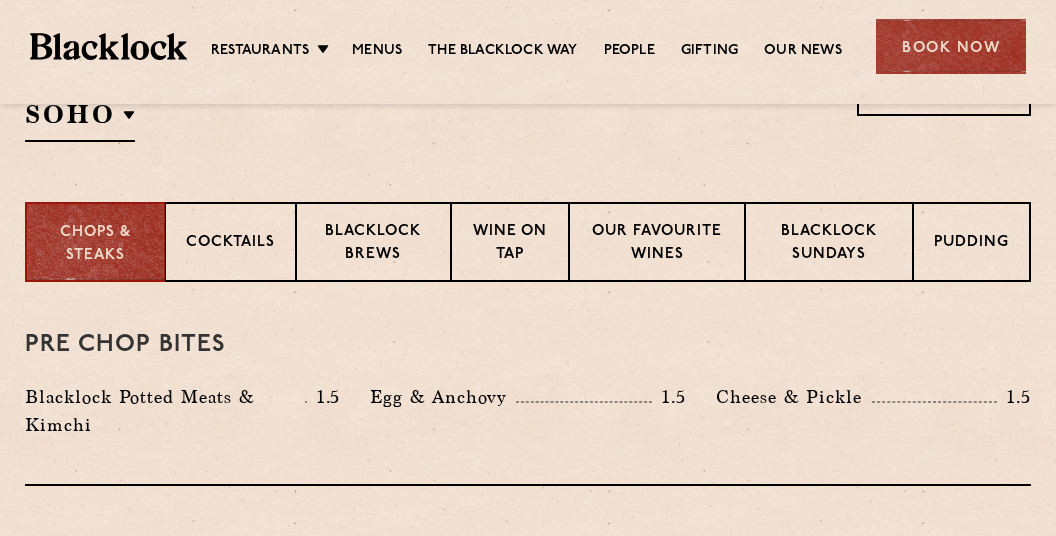 scroll, scrollTop: 739, scrollLeft: 0, axis: vertical 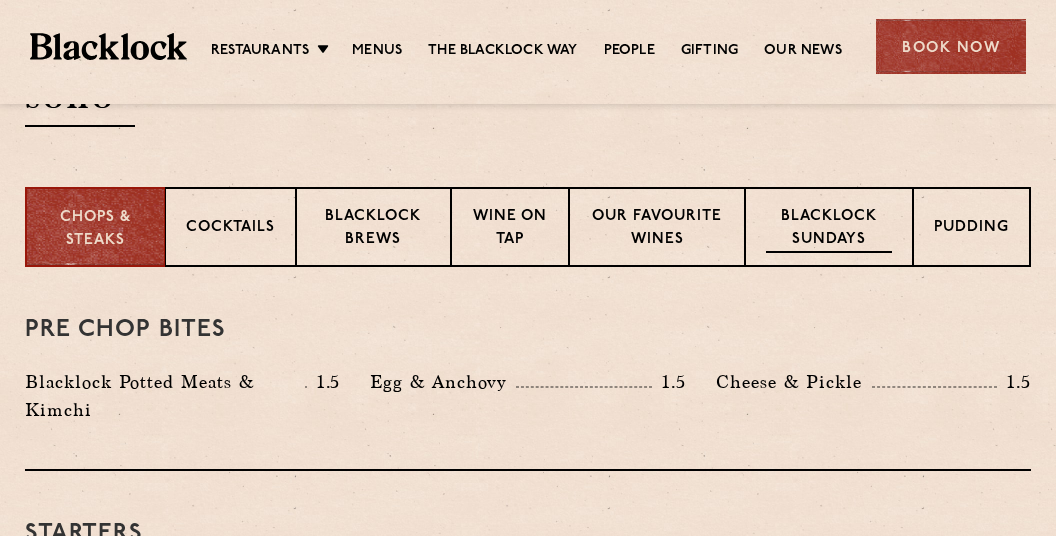 click on "Blacklock Sundays" at bounding box center [829, 229] 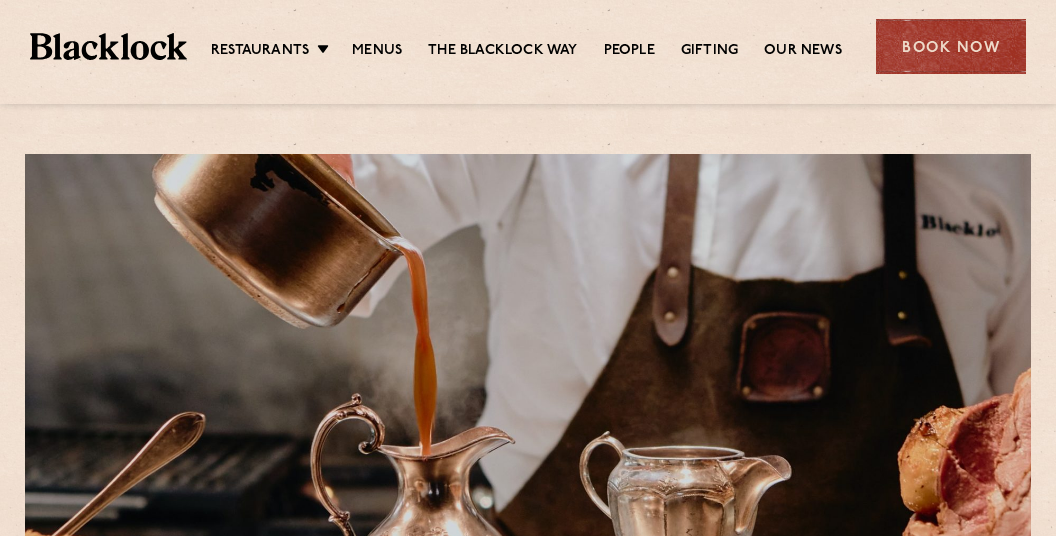 scroll, scrollTop: 0, scrollLeft: 0, axis: both 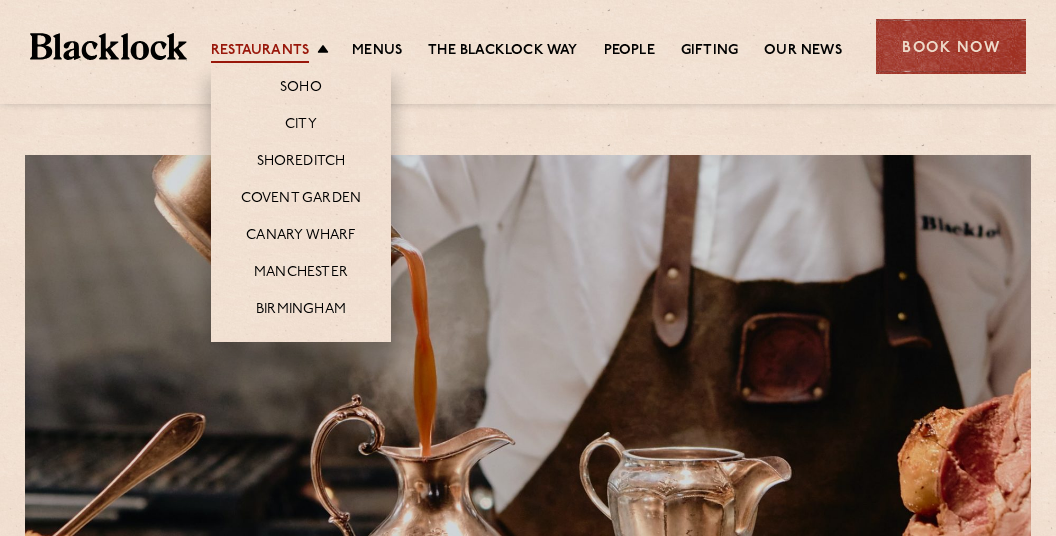 click on "Restaurants" at bounding box center [260, 52] 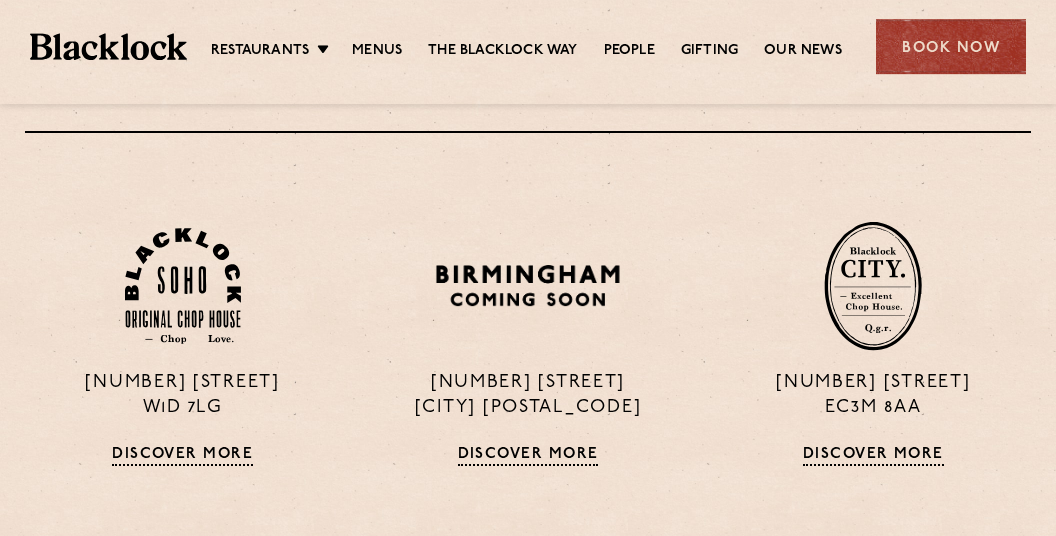 scroll, scrollTop: 844, scrollLeft: 0, axis: vertical 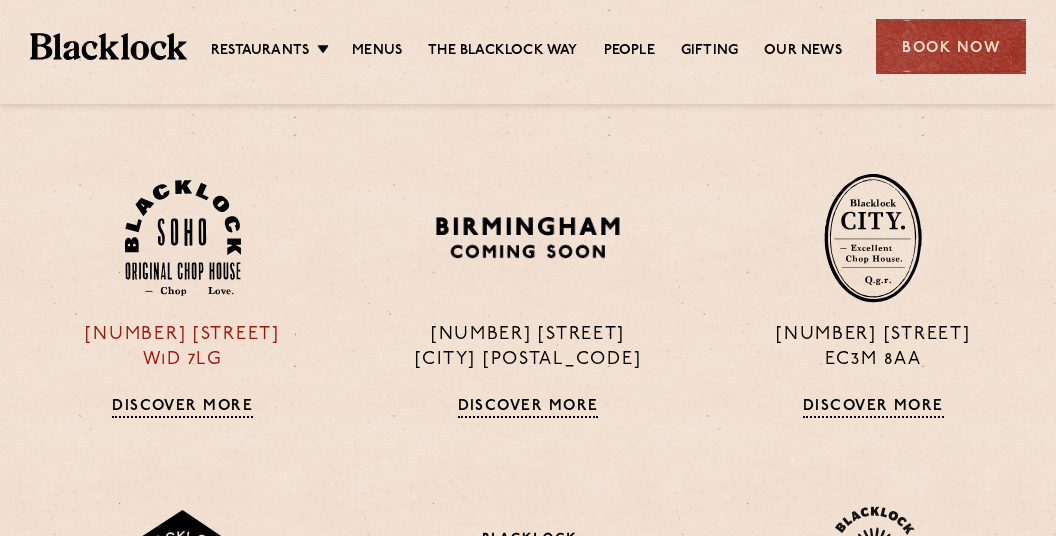 click on "[NUMBER] [STREET]  [POSTAL_CODE]   Discover More" at bounding box center (182, 295) 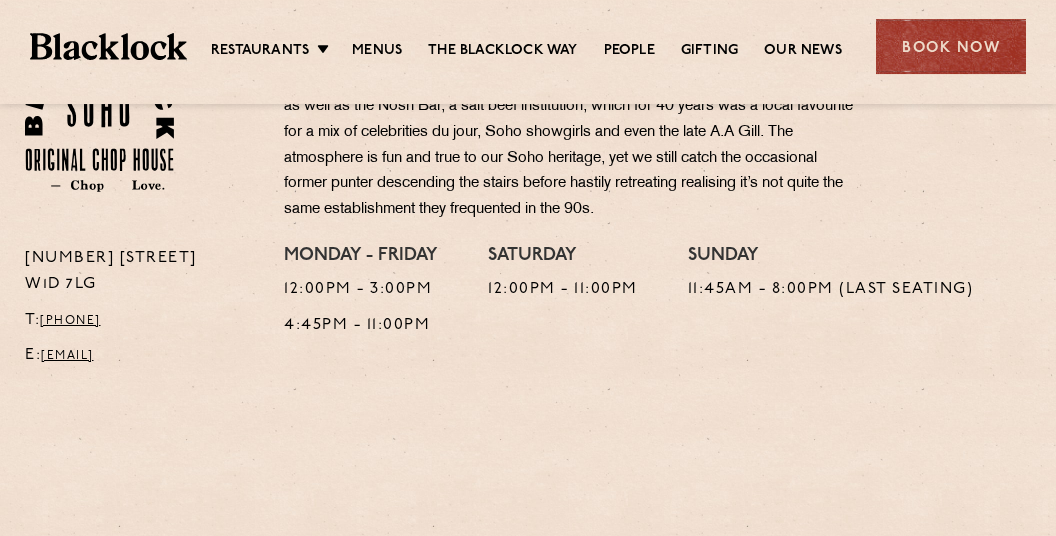 scroll, scrollTop: 739, scrollLeft: 0, axis: vertical 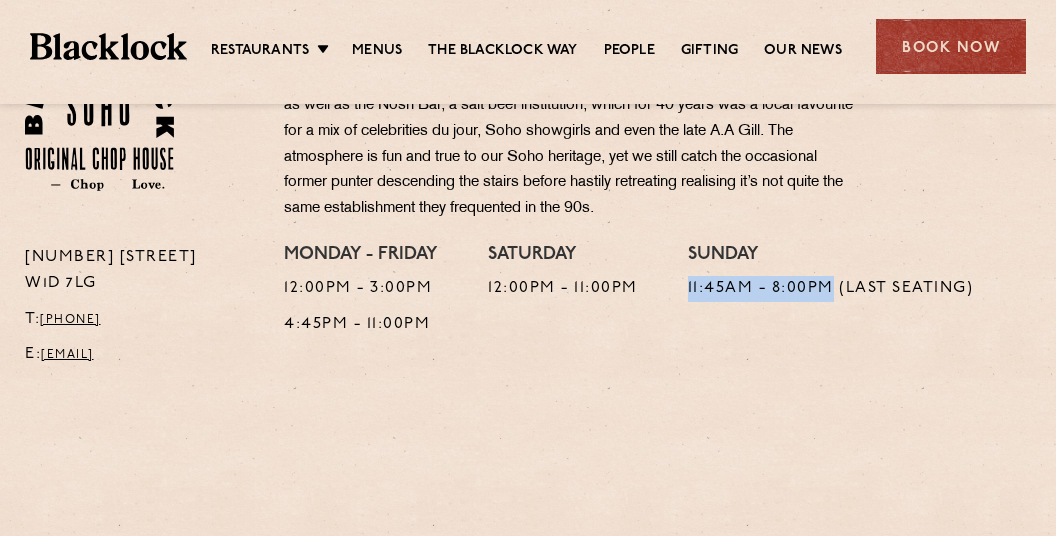 drag, startPoint x: 689, startPoint y: 287, endPoint x: 827, endPoint y: 290, distance: 138.03261 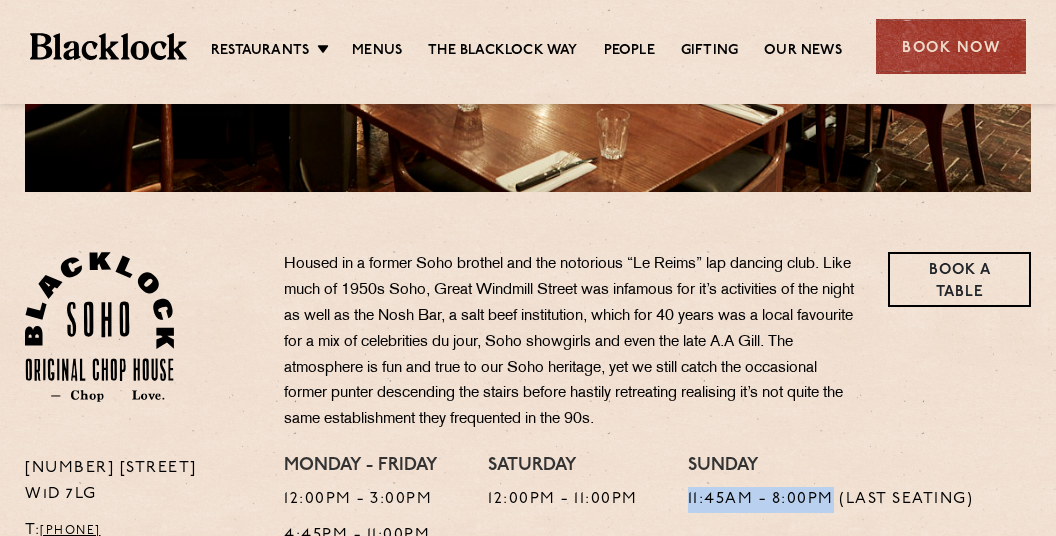 scroll, scrollTop: 633, scrollLeft: 0, axis: vertical 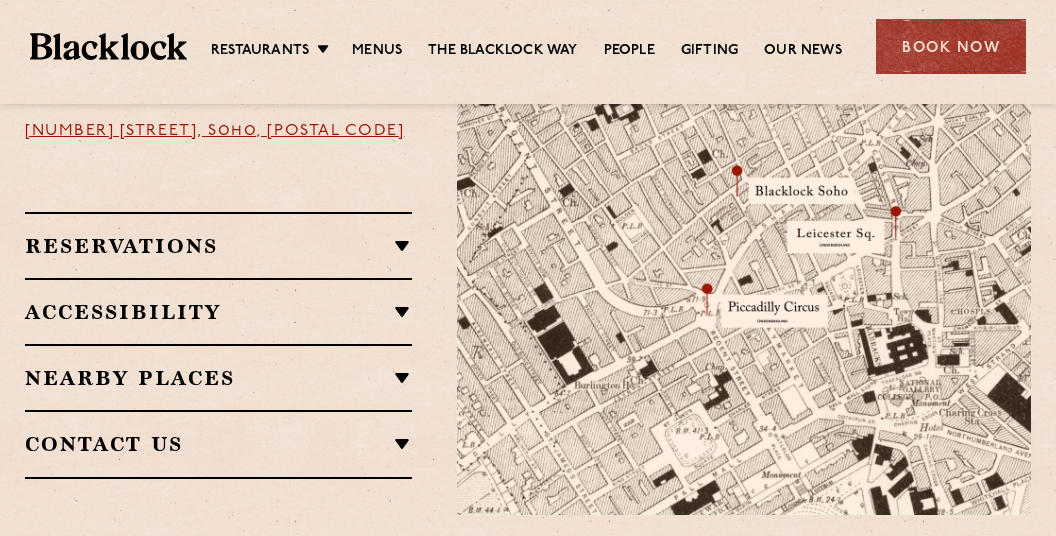 click on "Accessibility Situated in a basement, we do not have lift access however both Canary Wharf and Shoreditch are ground level and accessible. When booking, if there is anything we can do to make your time with us more comfortable and we will do our best. Well behaved dogs are welcome in Canary Wharf as well as Manchester and Shoreditch, please email us first so we can make sure we have enough space for you and your furry friends." at bounding box center (218, 311) 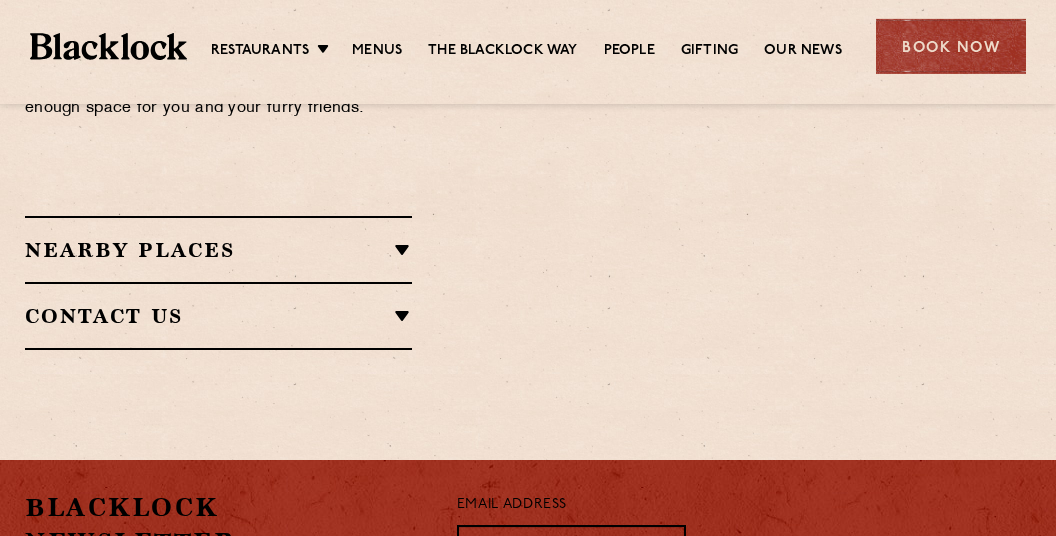 scroll, scrollTop: 1795, scrollLeft: 0, axis: vertical 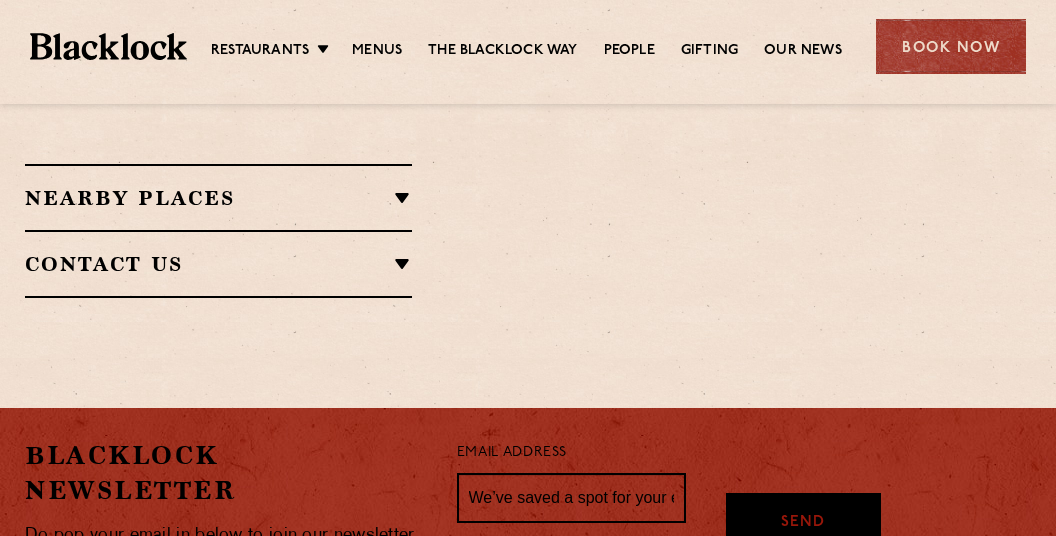 click on "Nearby Places Piccadilly Circus Oxford Circus Leicester Square Tottenham Court Road BAO Ham Yard Palomar Quo Vadis Circolo Popolare" at bounding box center (218, 197) 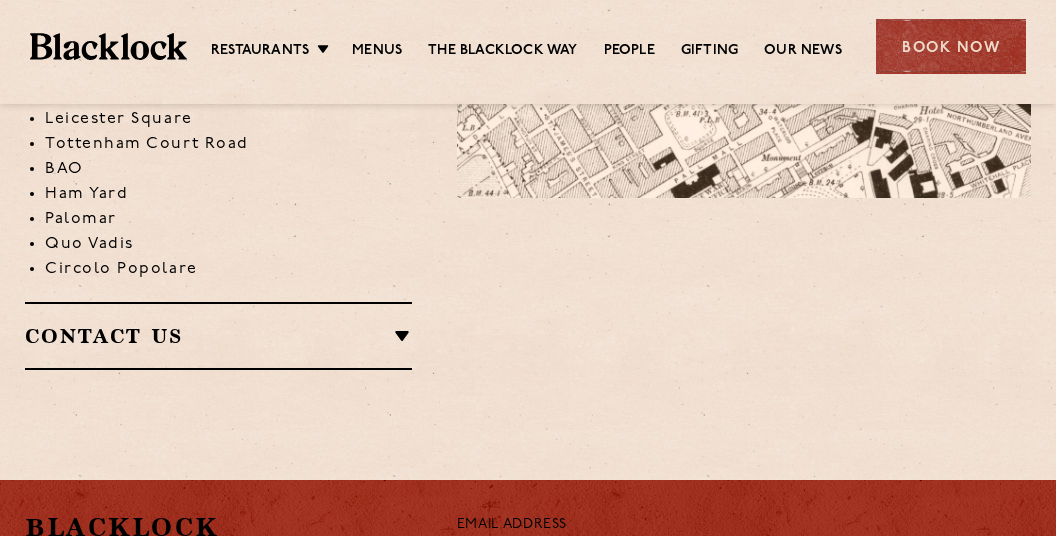 scroll, scrollTop: 1478, scrollLeft: 0, axis: vertical 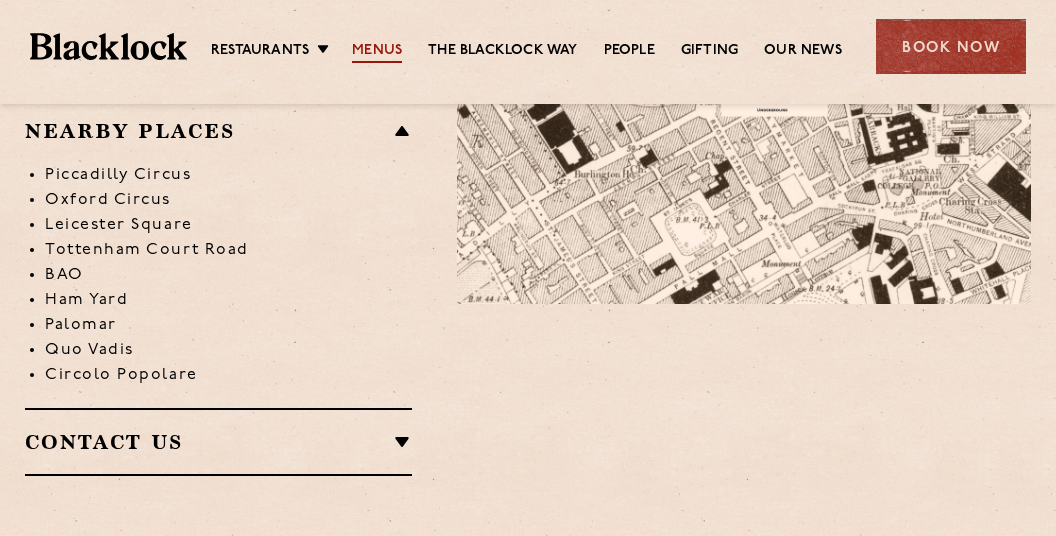 click on "Menus" at bounding box center [377, 52] 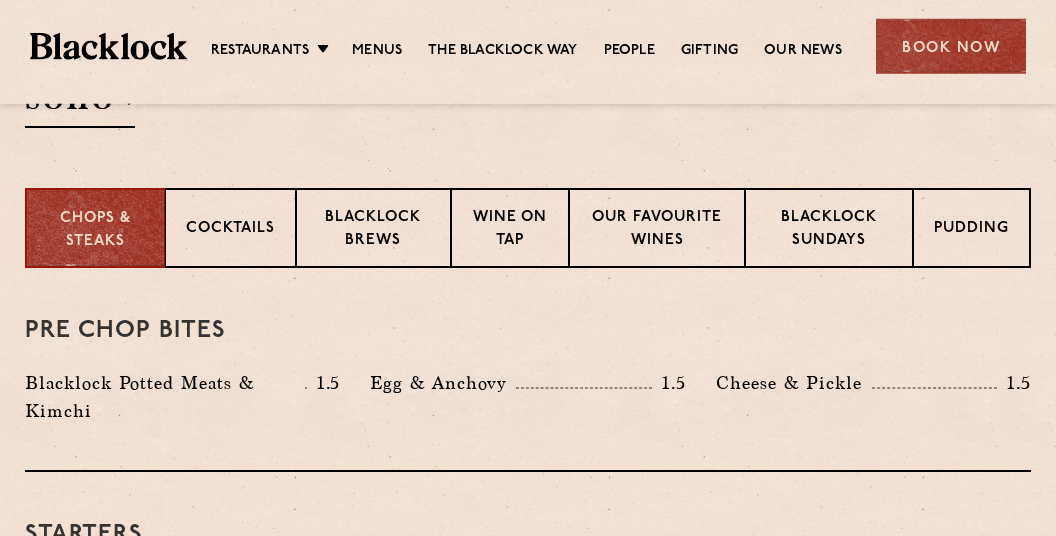 scroll, scrollTop: 633, scrollLeft: 0, axis: vertical 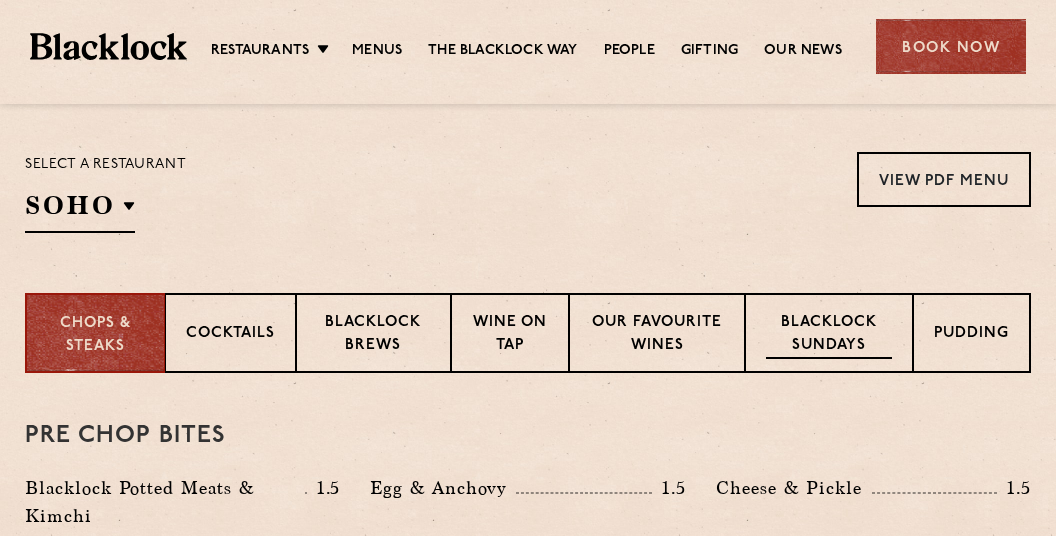 click on "Blacklock Sundays" at bounding box center [829, 335] 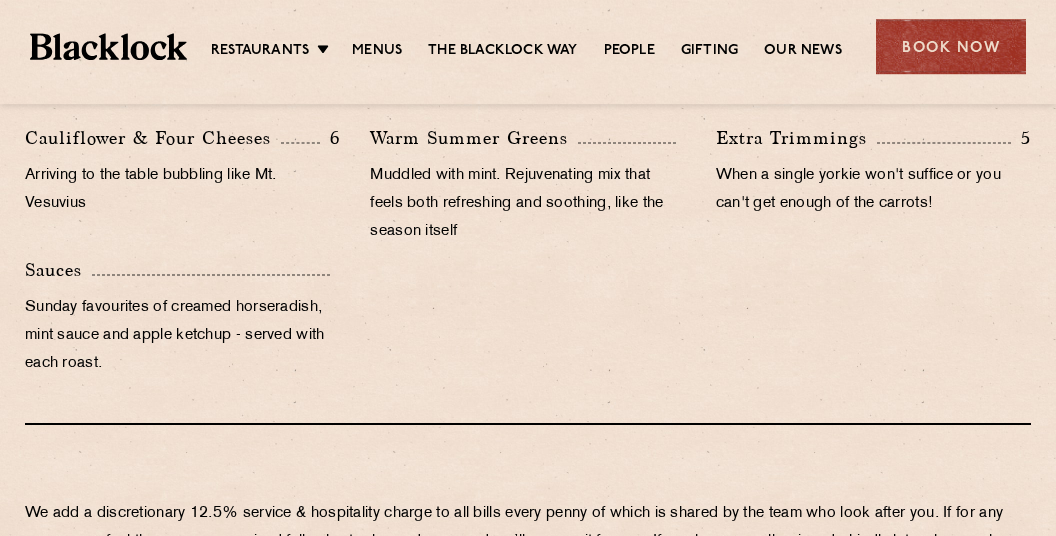 scroll, scrollTop: 2217, scrollLeft: 0, axis: vertical 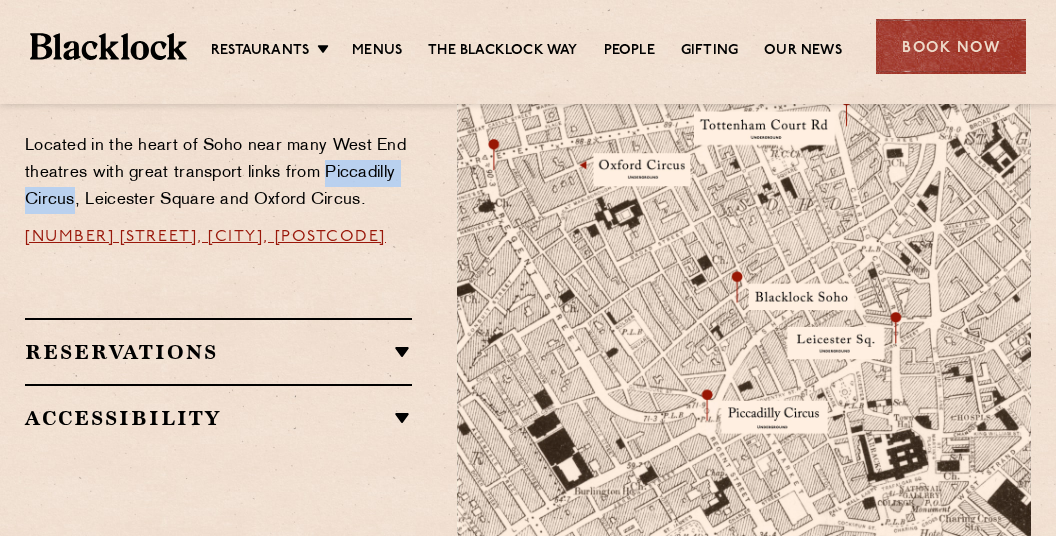drag, startPoint x: 322, startPoint y: 194, endPoint x: 80, endPoint y: 217, distance: 243.09052 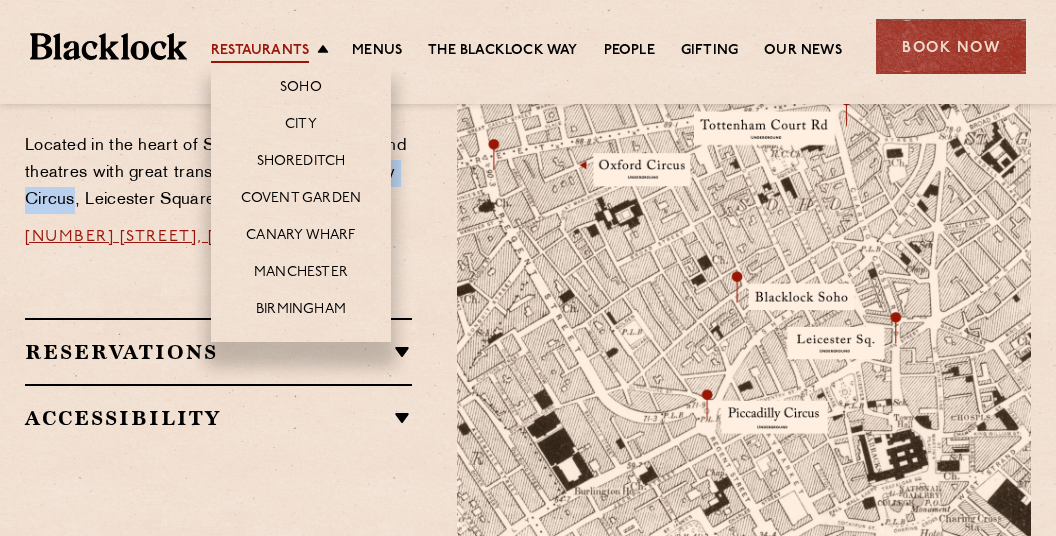 copy on "Piccadilly Circus" 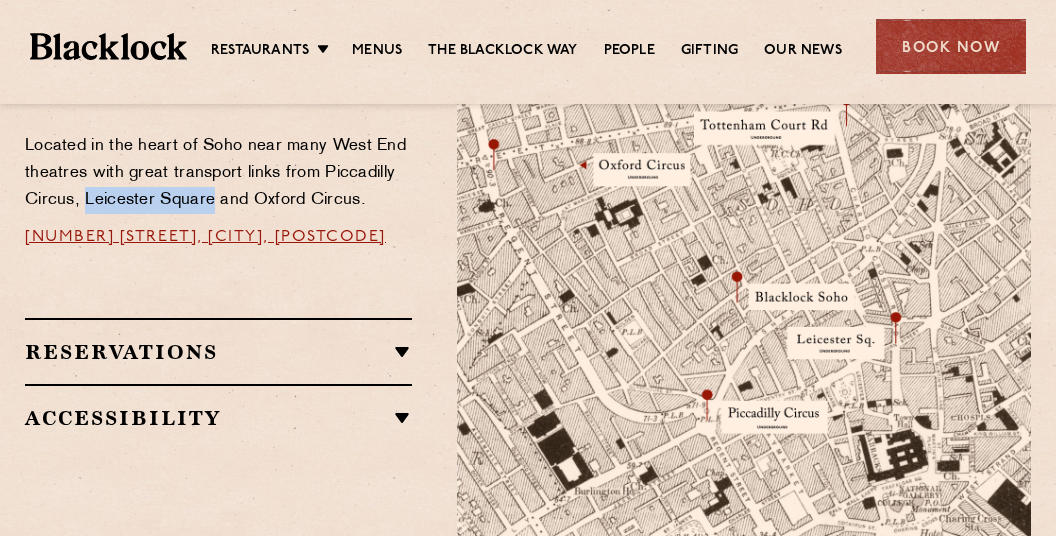 drag, startPoint x: 85, startPoint y: 222, endPoint x: 212, endPoint y: 225, distance: 127.03543 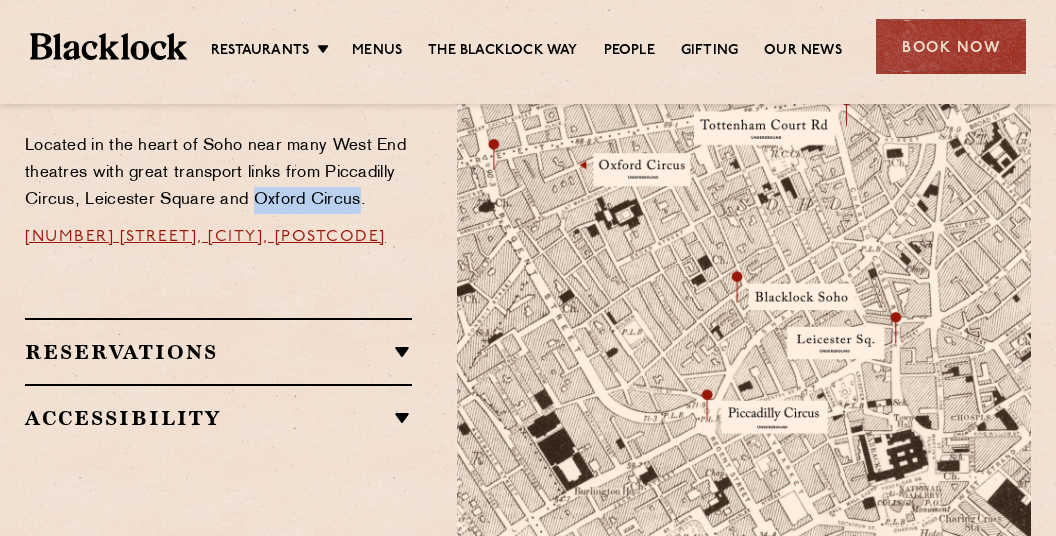 drag, startPoint x: 255, startPoint y: 228, endPoint x: 356, endPoint y: 226, distance: 101.0198 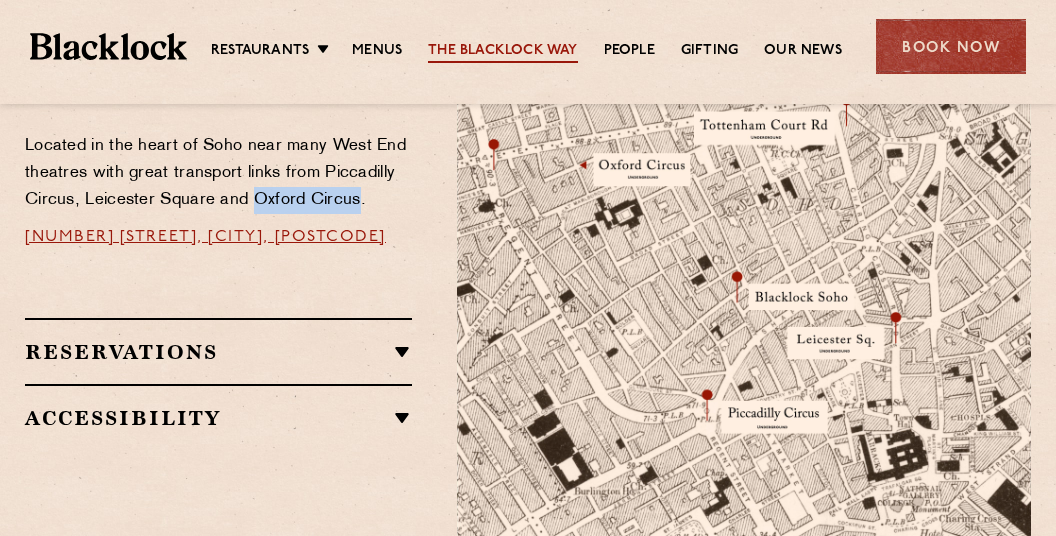 copy on "Oxford Circus" 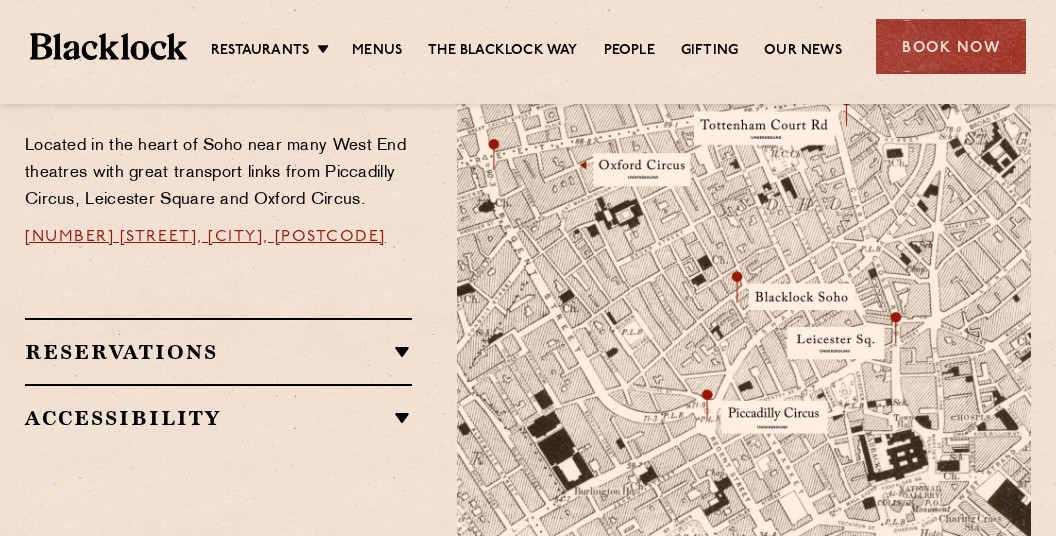 click on "Located in the heart of Soho near many West End theatres with great transport links from Piccadilly Circus, Leicester Square and Oxford Circus." at bounding box center (218, 173) 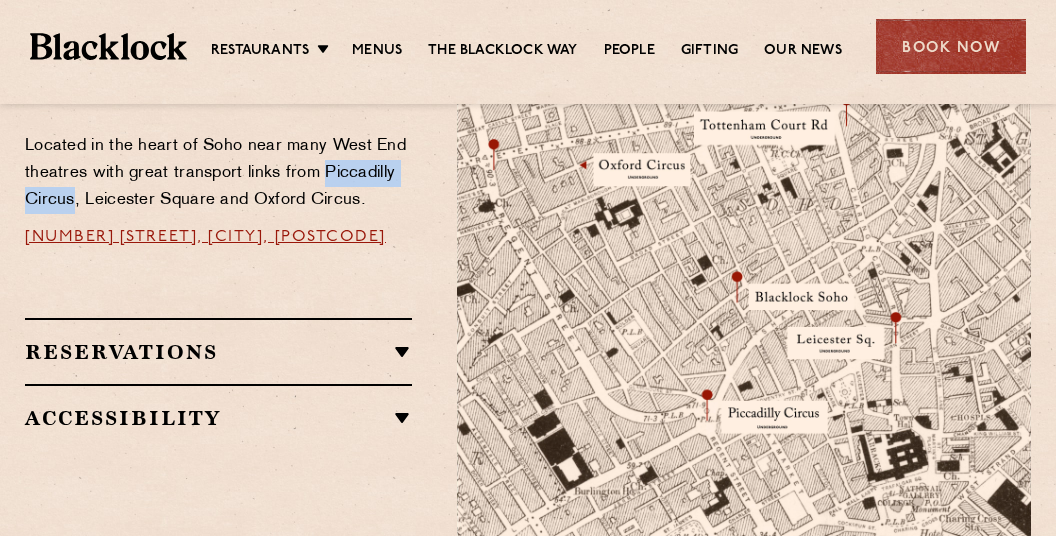 drag, startPoint x: 322, startPoint y: 195, endPoint x: 73, endPoint y: 227, distance: 251.0478 